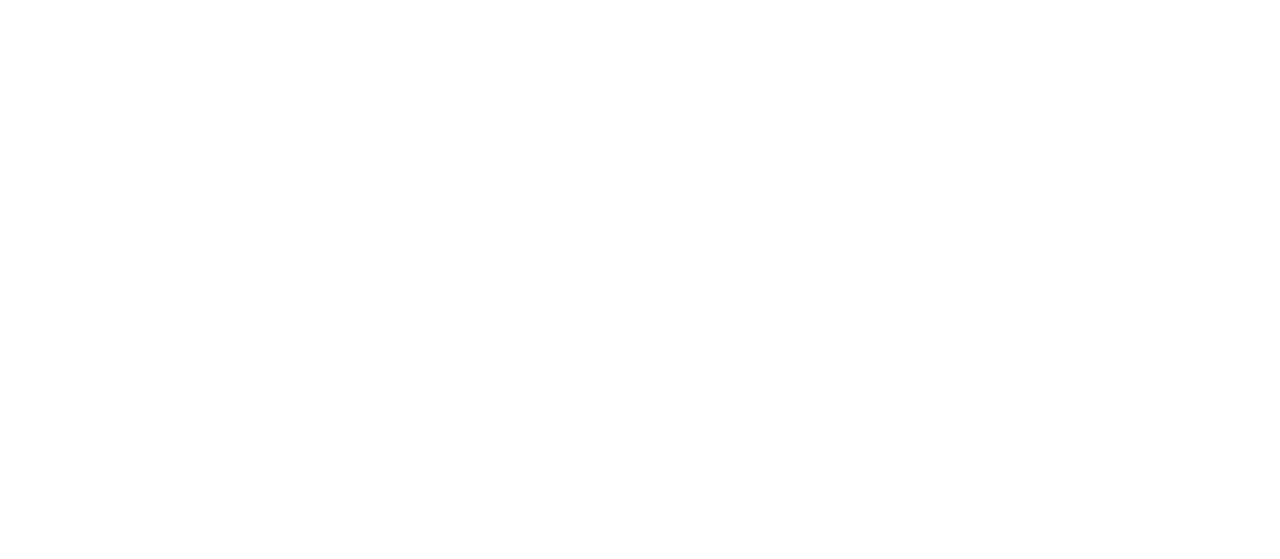 scroll, scrollTop: 0, scrollLeft: 0, axis: both 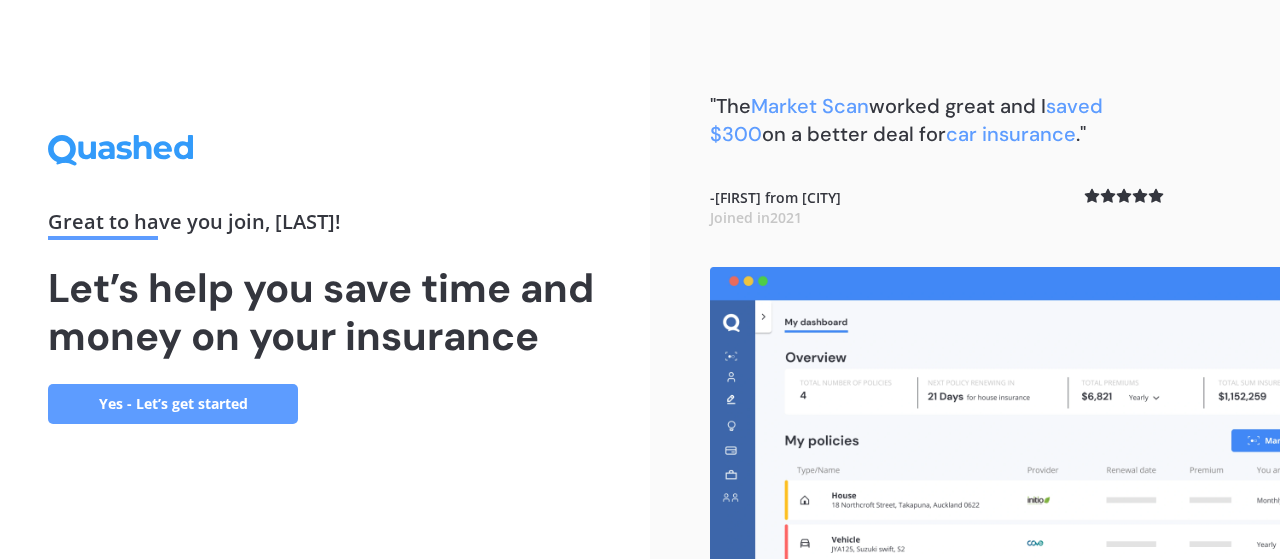 click on "Yes - Let’s get started" at bounding box center [173, 404] 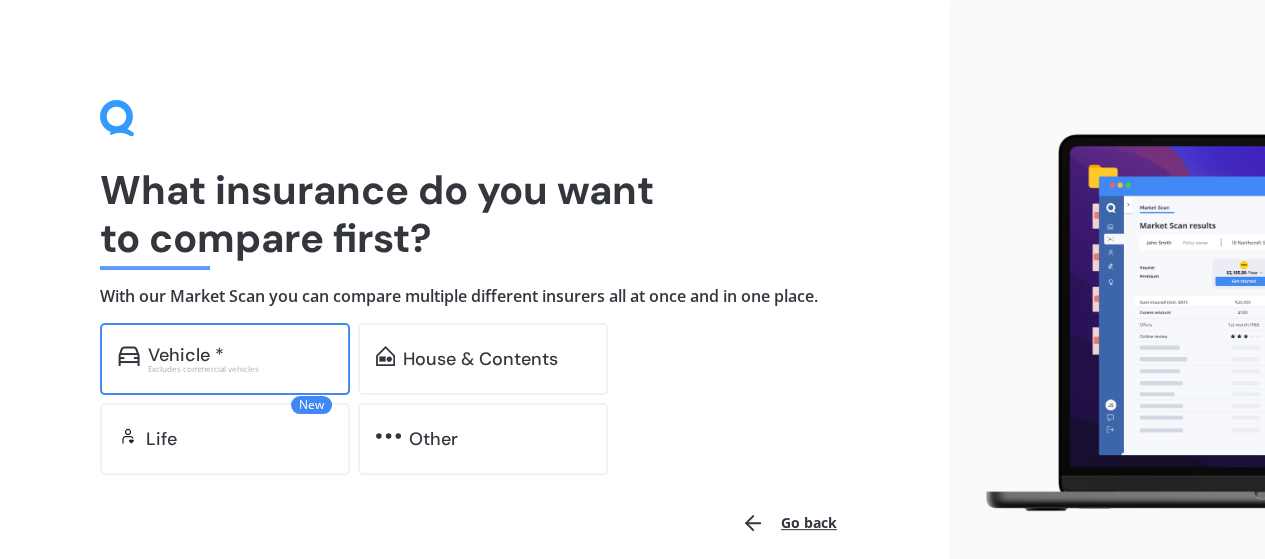 click on "Vehicle *" at bounding box center [240, 355] 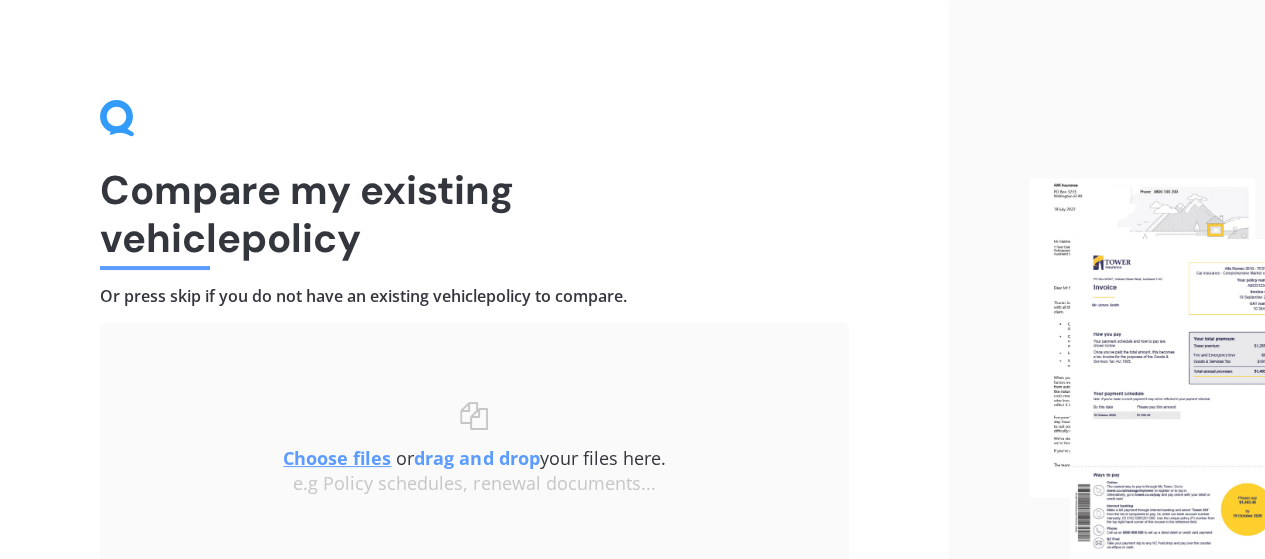 click on "Choose files or photos e.g Policy schedules, renewal documents... The file name already exists, would you like to replace it? Confirm Cancel" at bounding box center [474, 448] 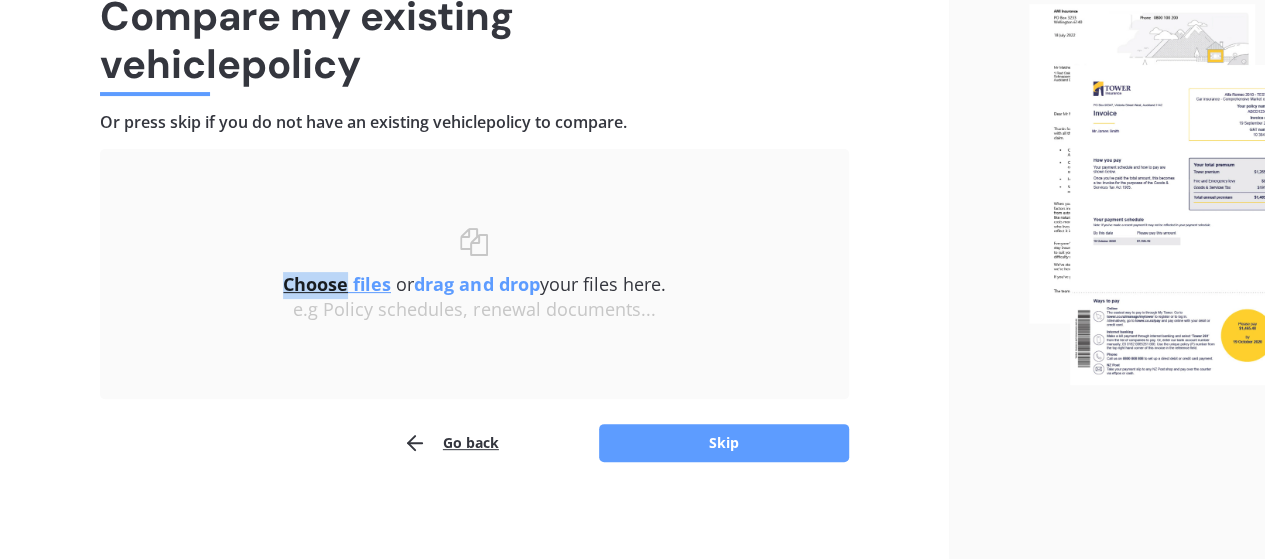 scroll, scrollTop: 177, scrollLeft: 0, axis: vertical 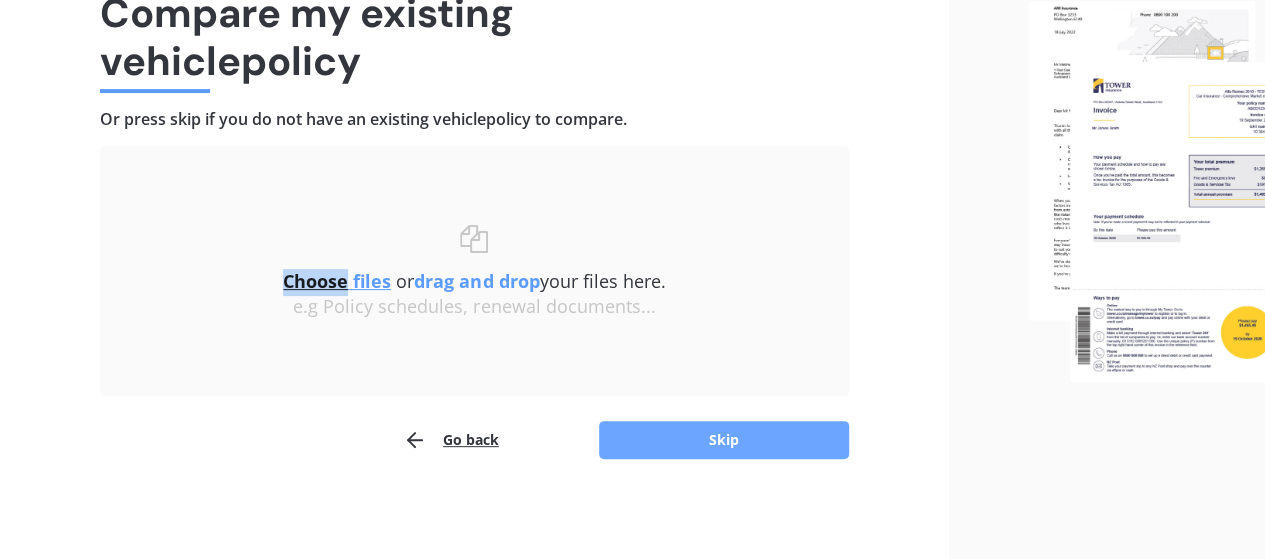 click on "Skip" at bounding box center [724, 440] 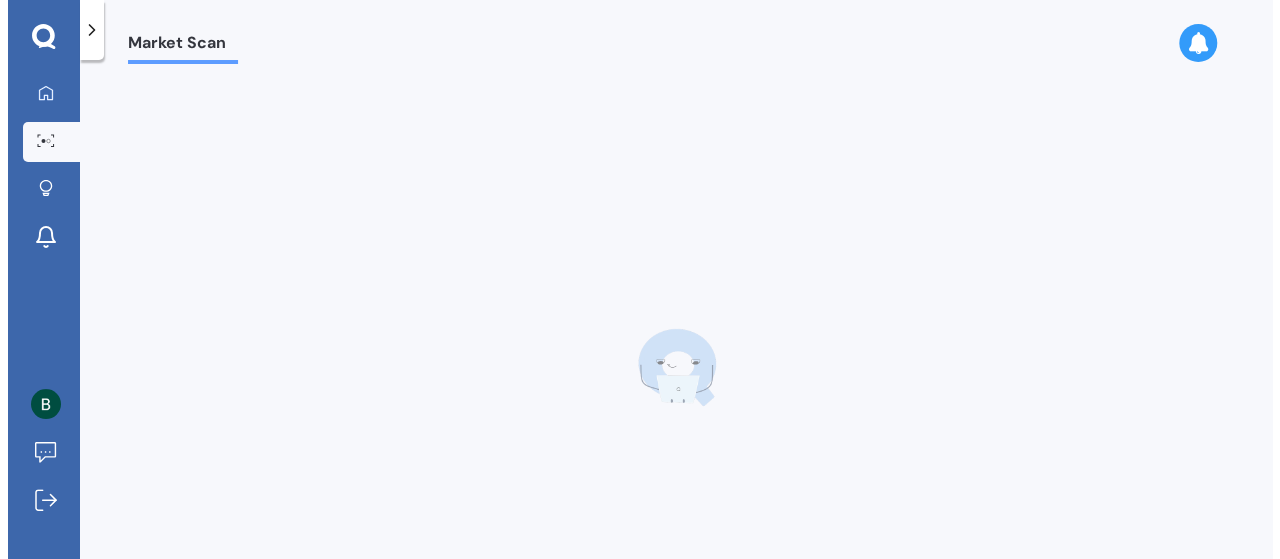 scroll, scrollTop: 0, scrollLeft: 0, axis: both 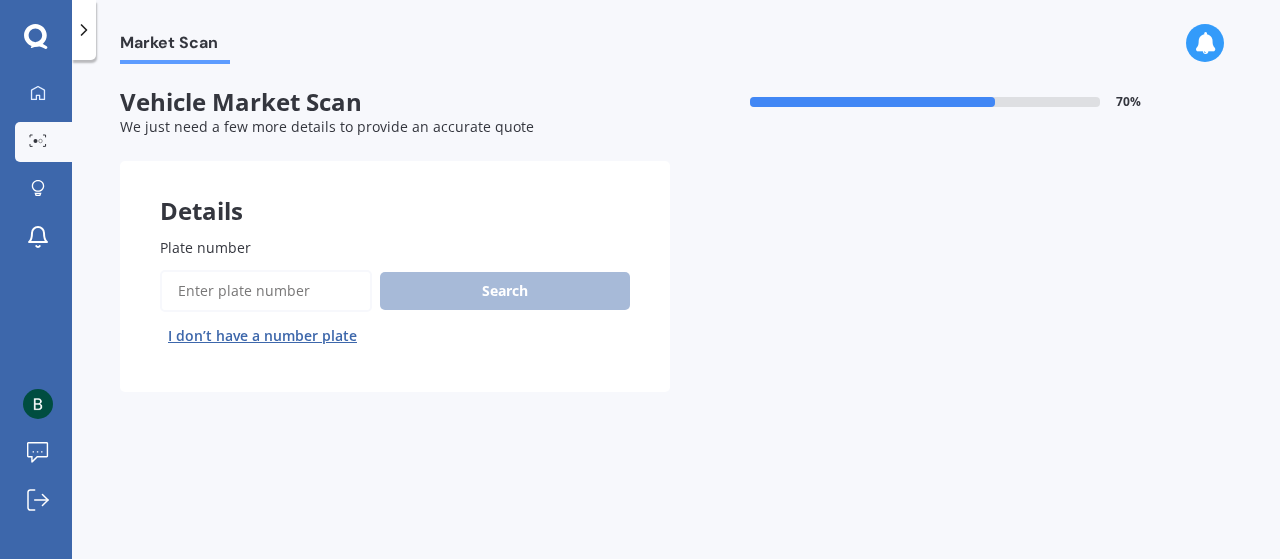 click on "Plate number" at bounding box center [205, 247] 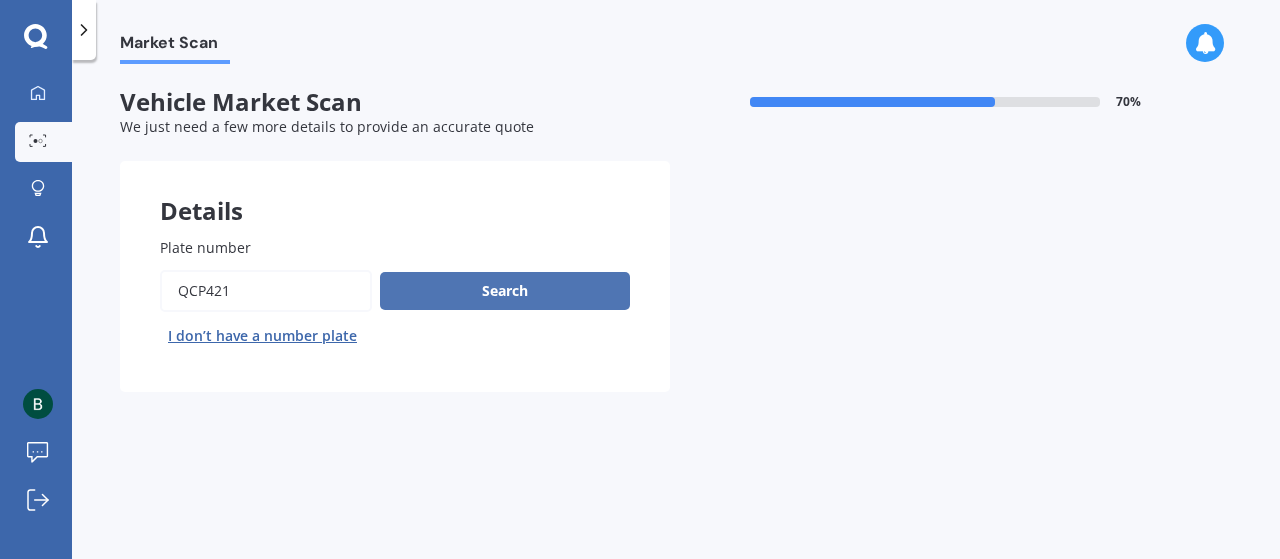 type on "QCP421" 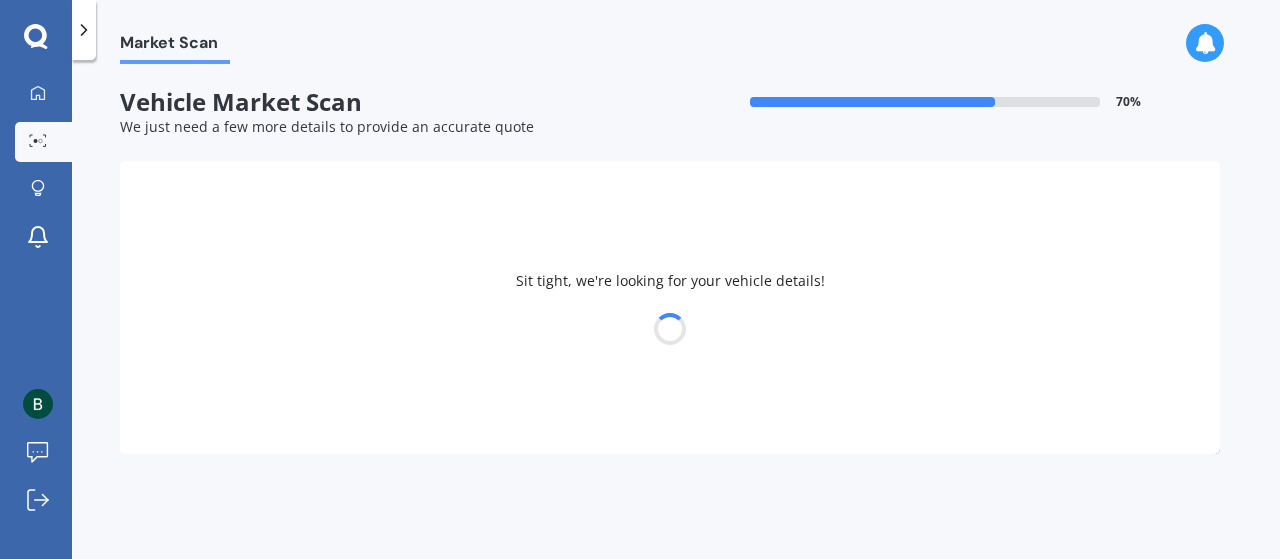 select on "TOYOTA" 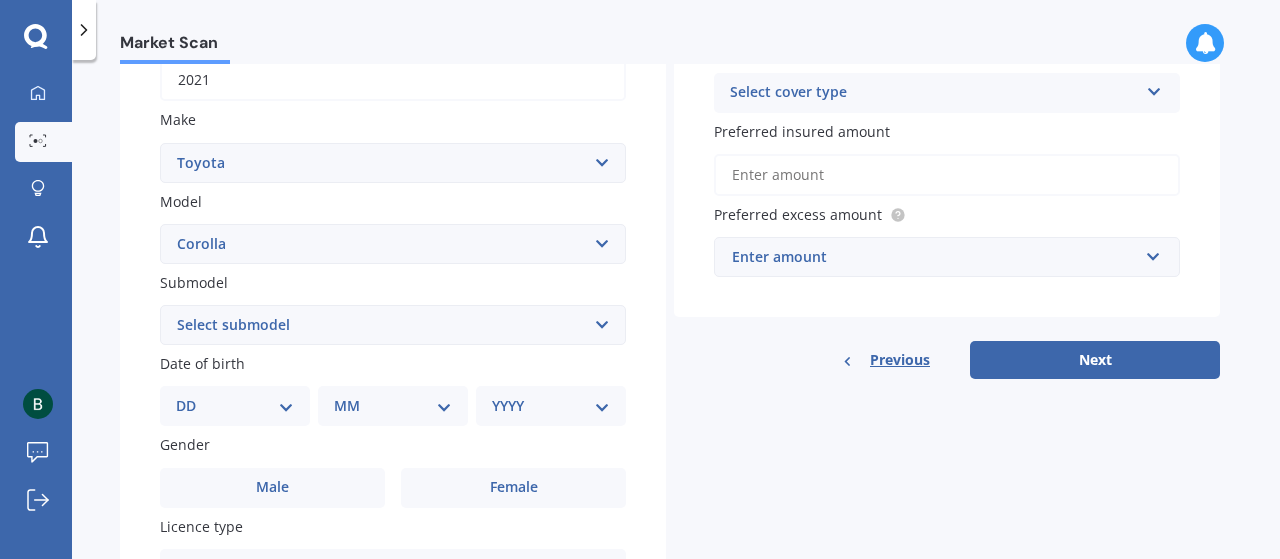 scroll, scrollTop: 326, scrollLeft: 0, axis: vertical 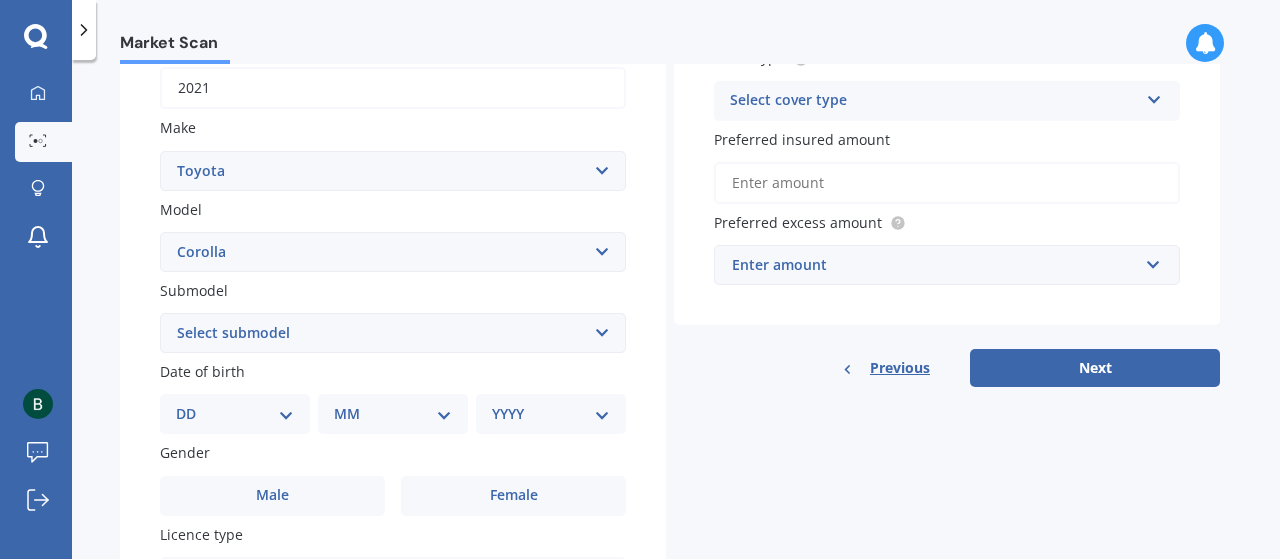 click on "Select make AC ALFA ROMEO ASTON MARTIN AUDI AUSTIN BEDFORD Bentley BMW BYD CADILLAC CAN-AM CHERY CHEVROLET CHRYSLER Citroen CRUISEAIR CUPRA DAEWOO DAIHATSU DAIMLER DAMON DIAHATSU DODGE EXOCET FACTORY FIVE FERRARI FIAT Fiord FLEETWOOD FORD FOTON FRASER GEELY GENESIS GEORGIE BOY GMC GREAT WALL GWM HAVAL HILLMAN HINO HOLDEN HOLIDAY RAMBLER HONDA HUMMER HYUNDAI INFINITI ISUZU IVECO JAC JAECOO JAGUAR JEEP KGM KIA LADA LAMBORGHINI LANCIA LANDROVER LDV LEAPMOTOR LEXUS LINCOLN LOTUS LUNAR M.G M.G. MAHINDRA MASERATI MAZDA MCLAREN MERCEDES AMG Mercedes Benz MERCEDES-AMG MERCURY MINI Mitsubishi MORGAN MORRIS NEWMAR Nissan OMODA OPEL OXFORD PEUGEOT Plymouth Polestar PONTIAC PORSCHE PROTON RAM Range Rover Rayne RENAULT ROLLS ROYCE ROVER SAAB SATURN SEAT SHELBY SKODA SMART SSANGYONG SUBARU SUZUKI TATA TESLA TIFFIN Toyota TRIUMPH TVR Vauxhall VOLKSWAGEN VOLVO WESTFIELD WINNEBAGO ZX" at bounding box center [393, 171] 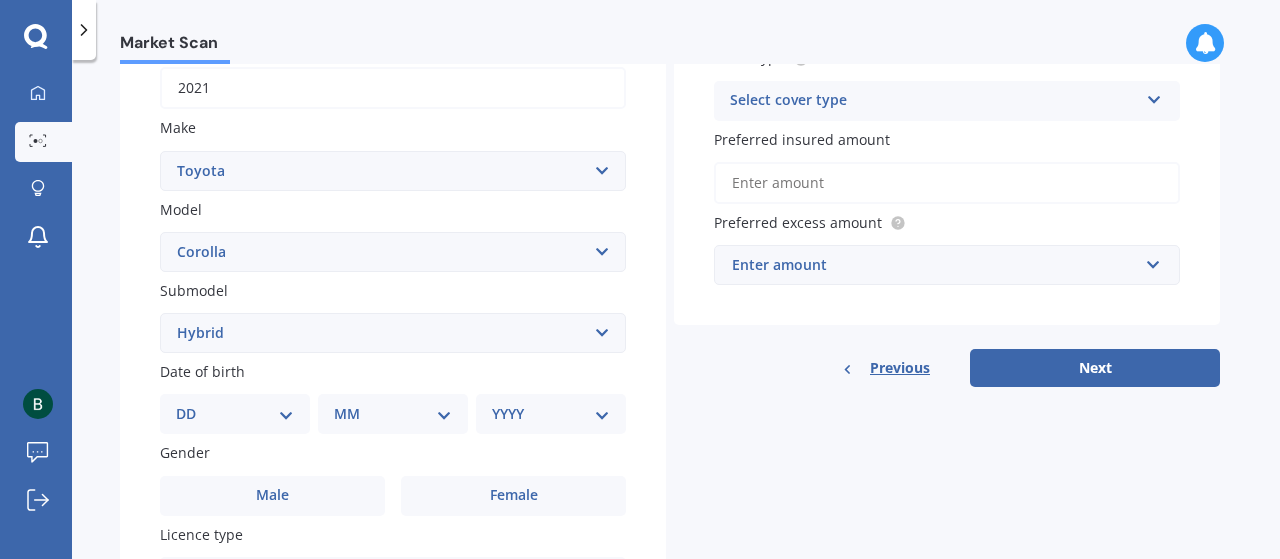 click on "Select submodel (All other) Axio Diesel Fielder 2WD Fielder 4WD FXGT GL GLX 1.8 GLX Sedan GS GTI GTI Sports GX 1.6 GX 1.8 GX CVT Hatch GX Sedan GX Wagon auto GX Wagon manual Hatch Hybrid Hybrid Levin 1.6 Levin SX Hatch Levin ZR Hatch Runx SE 1.5 Sportivo Non Turbo 1.8 Litre Sportivo Turbo 1.8 Litre Sprinter Sprinter GT Touring 4WD wagon Touring S/W Touring Wagon Hybrid TS 1.8 Van XL ZR Sedan" at bounding box center [393, 333] 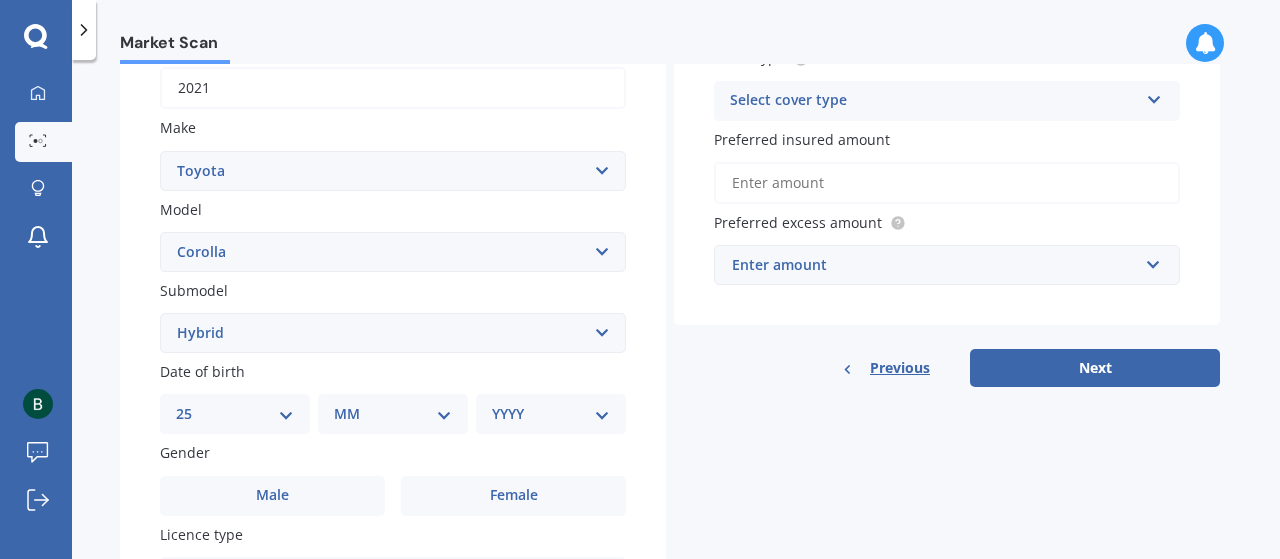 click on "DD 01 02 03 04 05 06 07 08 09 10 11 12 13 14 15 16 17 18 19 20 21 22 23 24 25 26 27 28 29 30 31" at bounding box center [235, 414] 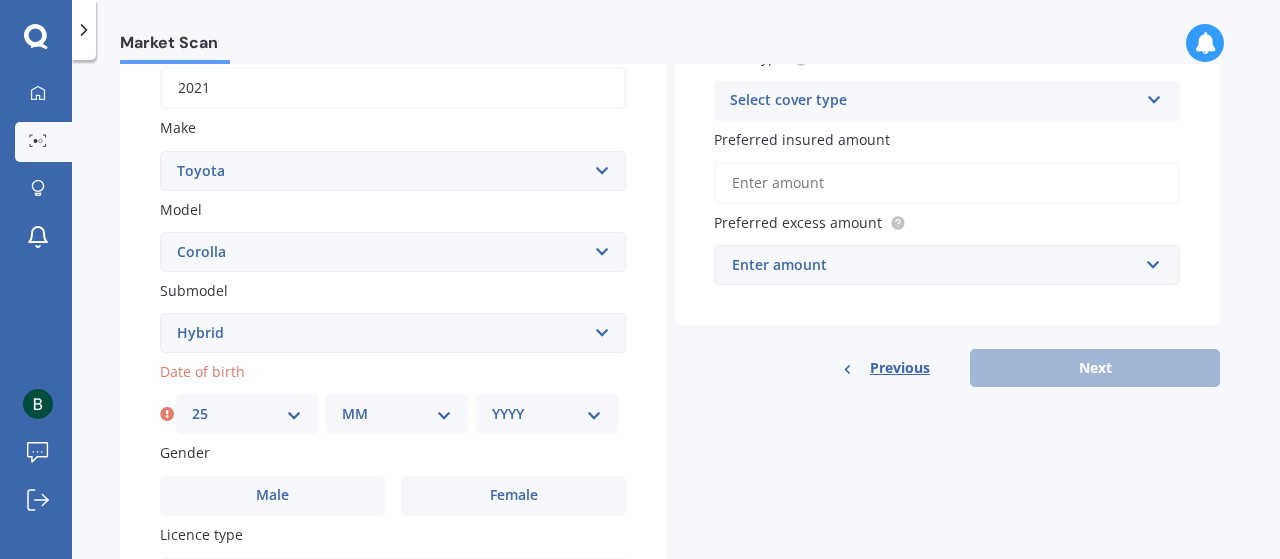 click on "MM 01 02 03 04 05 06 07 08 09 10 11 12" at bounding box center [397, 414] 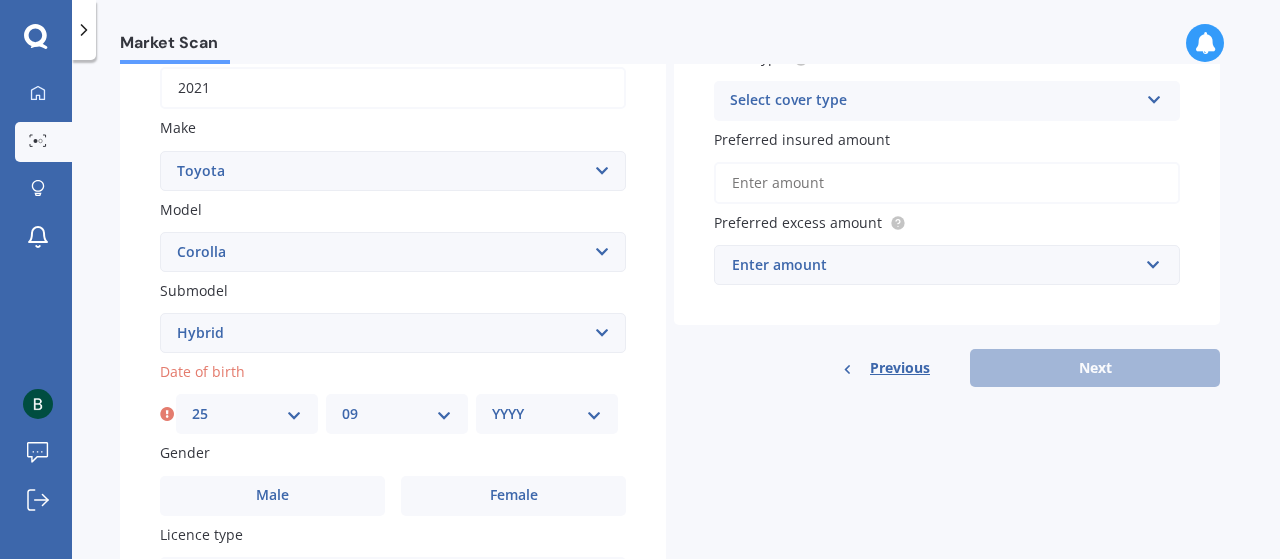 click on "MM 01 02 03 04 05 06 07 08 09 10 11 12" at bounding box center (397, 414) 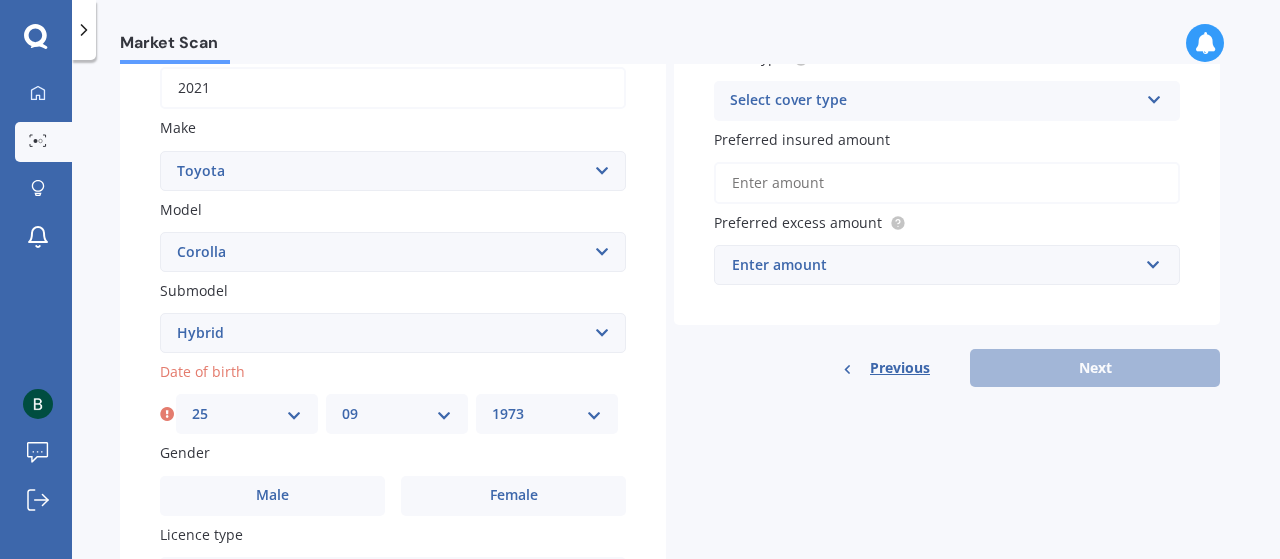 click on "YYYY 2025 2024 2023 2022 2021 2020 2019 2018 2017 2016 2015 2014 2013 2012 2011 2010 2009 2008 2007 2006 2005 2004 2003 2002 2001 2000 1999 1998 1997 1996 1995 1994 1993 1992 1991 1990 1989 1988 1987 1986 1985 1984 1983 1982 1981 1980 1979 1978 1977 1976 1975 1974 1973 1972 1971 1970 1969 1968 1967 1966 1965 1964 1963 1962 1961 1960 1959 1958 1957 1956 1955 1954 1953 1952 1951 1950 1949 1948 1947 1946 1945 1944 1943 1942 1941 1940 1939 1938 1937 1936 1935 1934 1933 1932 1931 1930 1929 1928 1927 1926" at bounding box center [547, 414] 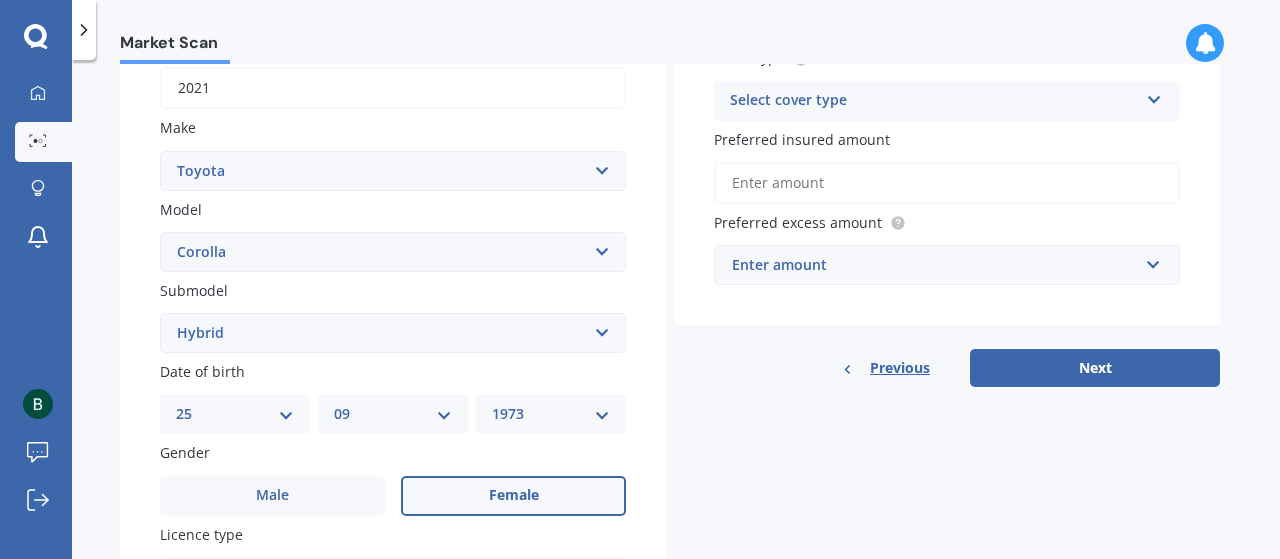 click on "Female" at bounding box center (514, 495) 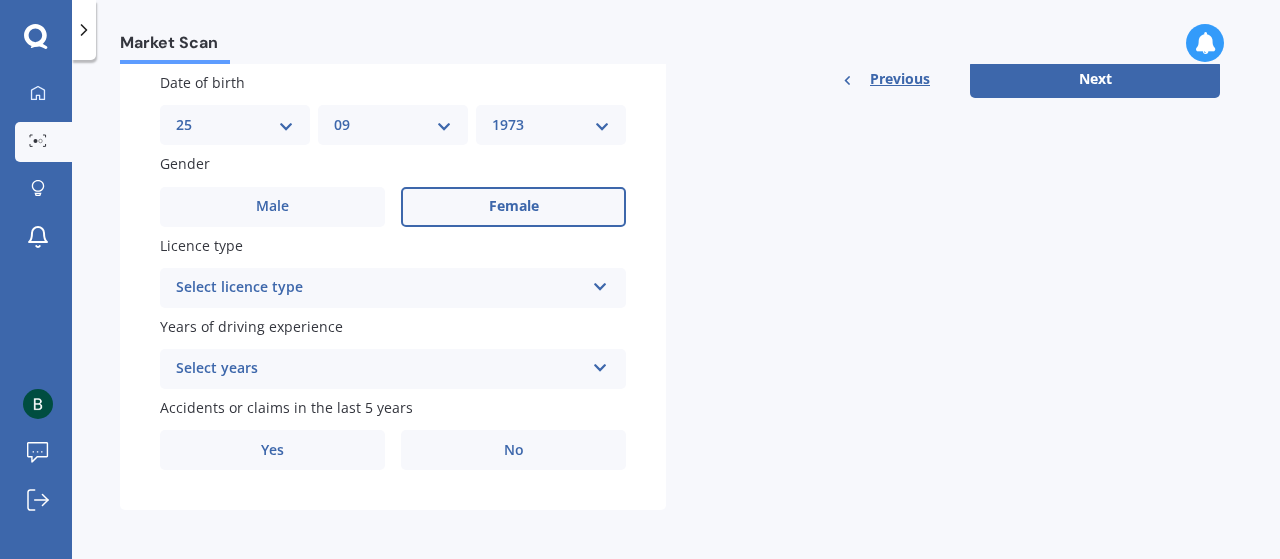 scroll, scrollTop: 621, scrollLeft: 0, axis: vertical 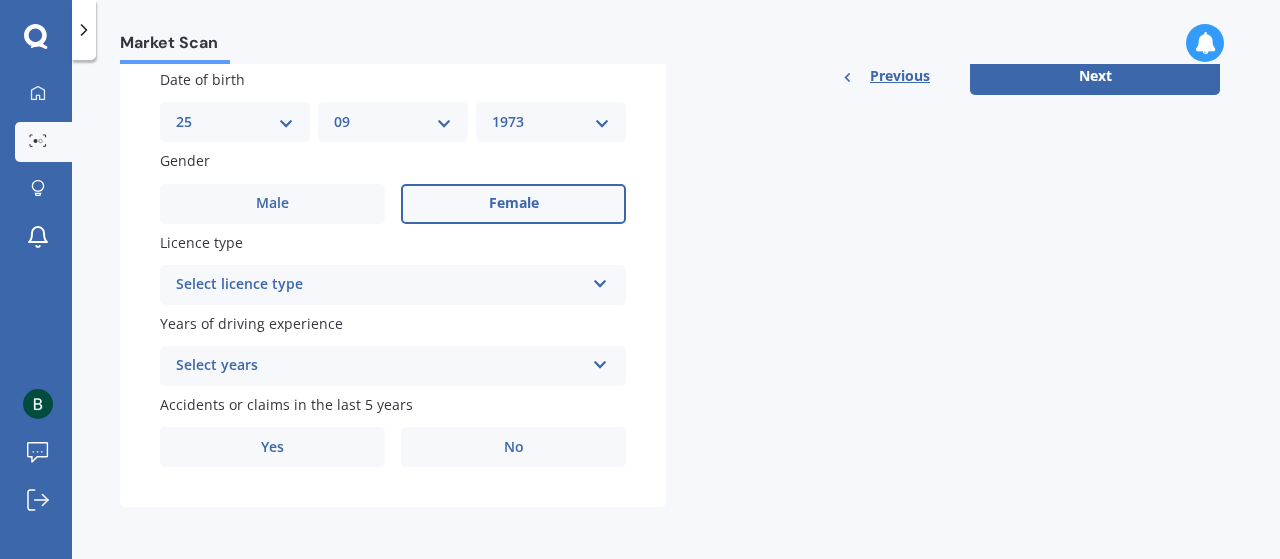 click at bounding box center [600, 280] 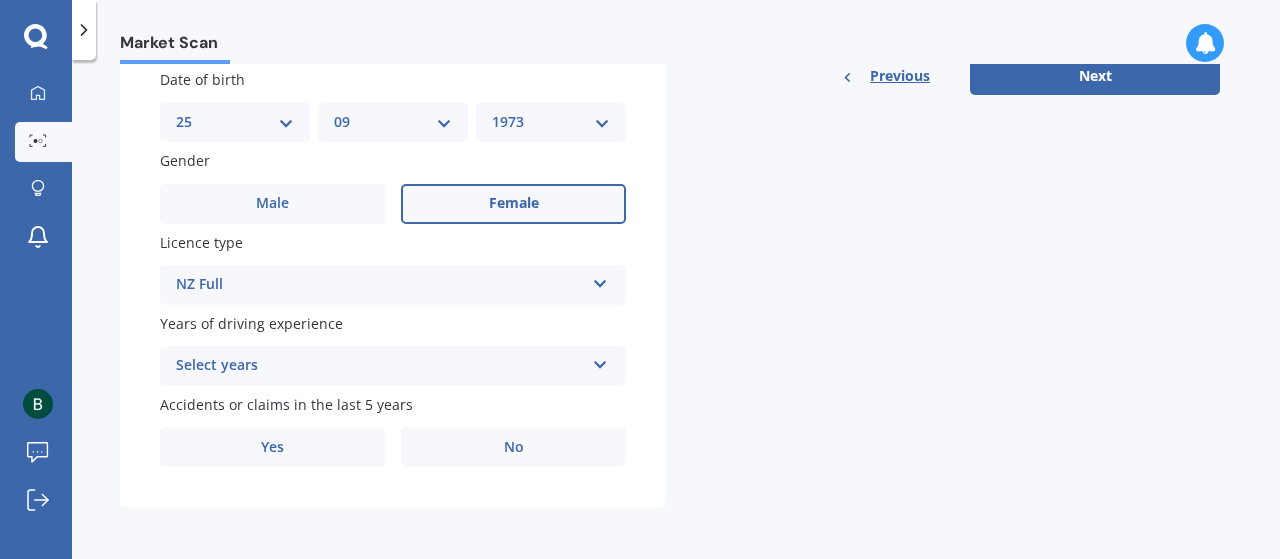 click on "Details Plate number Search I don’t have a number plate Year 2021 Make Select make AC ALFA ROMEO ASTON MARTIN AUDI AUSTIN BEDFORD Bentley BMW BYD CADILLAC CAN-AM CHERY CHEVROLET CHRYSLER Citroen CRUISEAIR CUPRA DAEWOO DAIHATSU DAIMLER DAMON DIAHATSU DODGE EXOCET FACTORY FIVE FERRARI FIAT Fiord FLEETWOOD FORD FOTON FRASER GEELY GENESIS GEORGIE BOY GMC GREAT WALL GWM HAVAL HILLMAN HINO HOLDEN HOLIDAY RAMBLER HONDA HUMMER HYUNDAI INFINITI ISUZU IVECO JAC JAECOO JAGUAR JEEP KGM KIA LADA LAMBORGHINI LANCIA LANDROVER LDV LEAPMOTOR LEXUS LINCOLN LOTUS LUNAR M.G M.G. MAHINDRA MASERATI MAZDA MCLAREN MERCEDES AMG Mercedes Benz MERCEDES-AMG MERCURY MINI Mitsubishi MORGAN MORRIS NEWMAR Nissan OMODA OPEL OXFORD PEUGEOT Plymouth Polestar PONTIAC PORSCHE PROTON RAM Range Rover Rayne RENAULT ROLLS ROYCE ROVER SAAB SATURN SEAT SHELBY SKODA SMART SSANGYONG SUBARU SUZUKI TATA TESLA TIFFIN Toyota TRIUMPH TVR Vauxhall VOLKSWAGEN VOLVO WESTFIELD WINNEBAGO ZX Model Select model 4 Runner 86 Allex Allion Alphard Altezza Aqua Aristo" at bounding box center (670, 25) 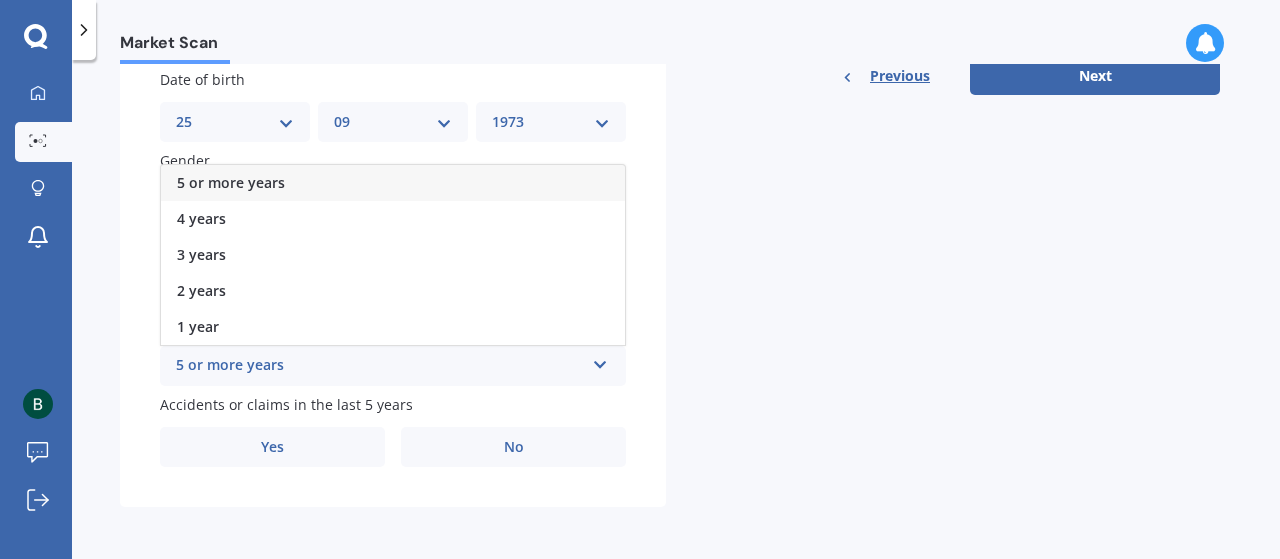 click on "5 or more years" at bounding box center [393, 183] 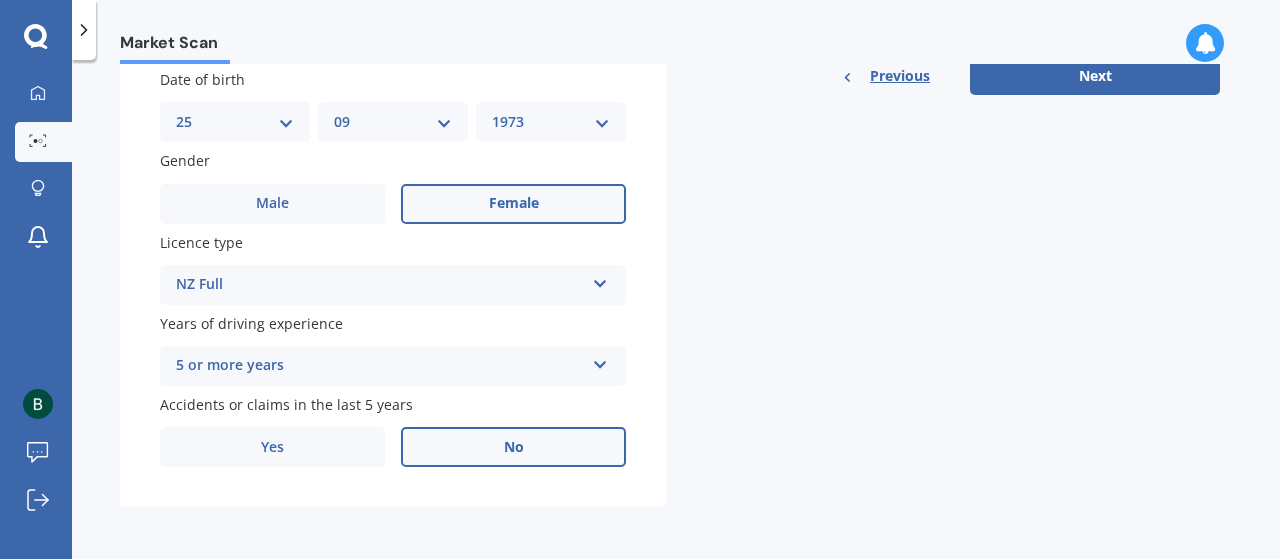 click on "No" at bounding box center [513, 447] 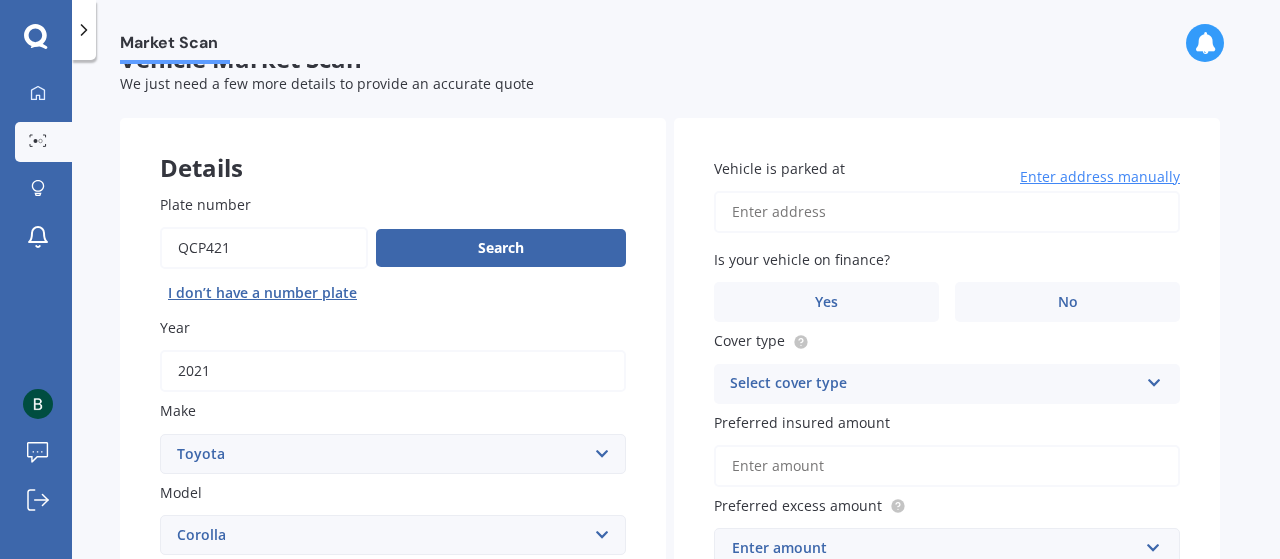 scroll, scrollTop: 64, scrollLeft: 0, axis: vertical 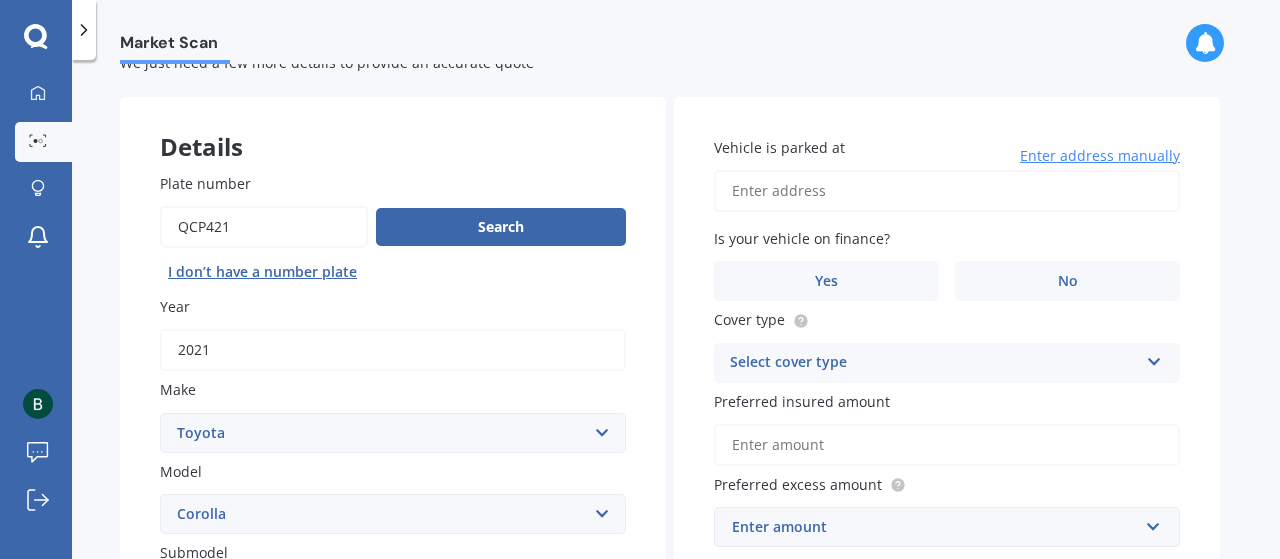click on "Vehicle is parked at" at bounding box center (947, 191) 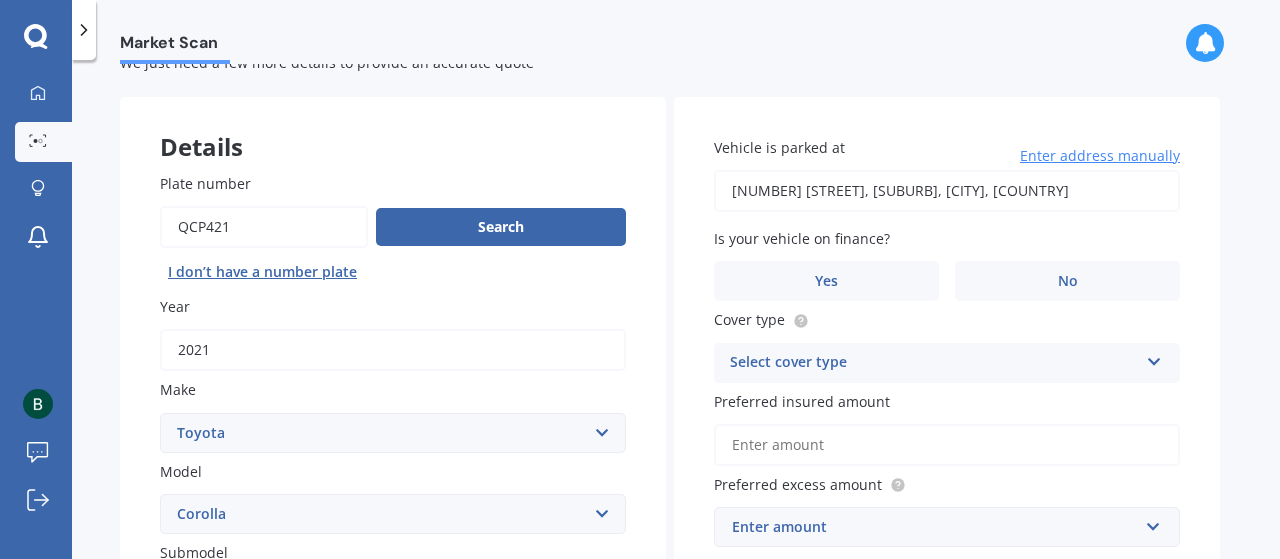 type on "[NUMBER] [STREET], [SUBURB], [CITY] [POSTAL_CODE]" 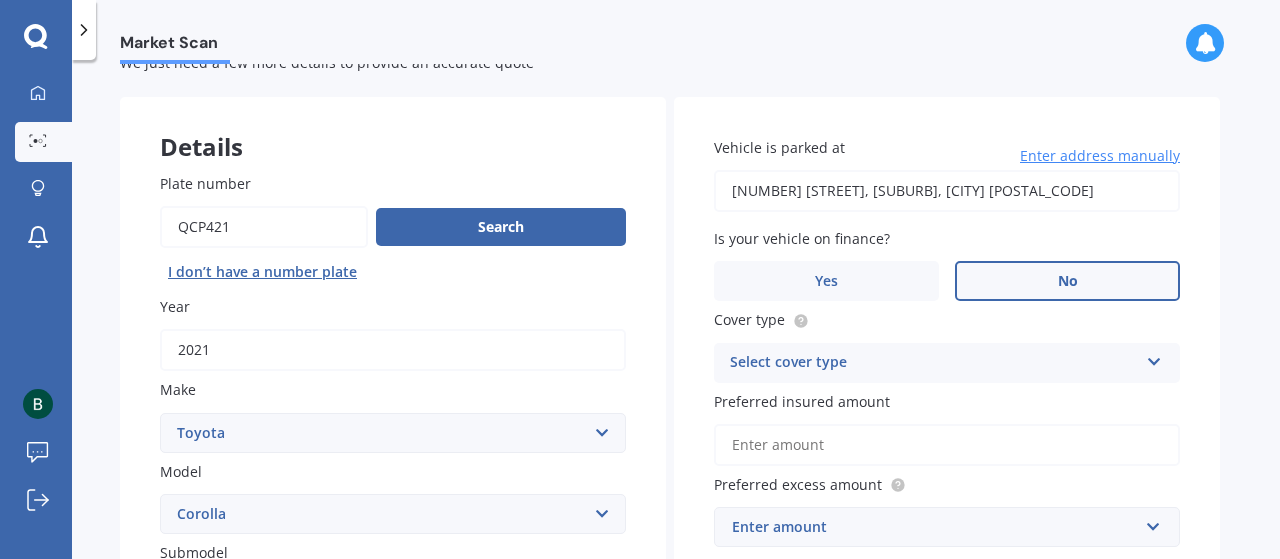 click on "No" at bounding box center [1067, 281] 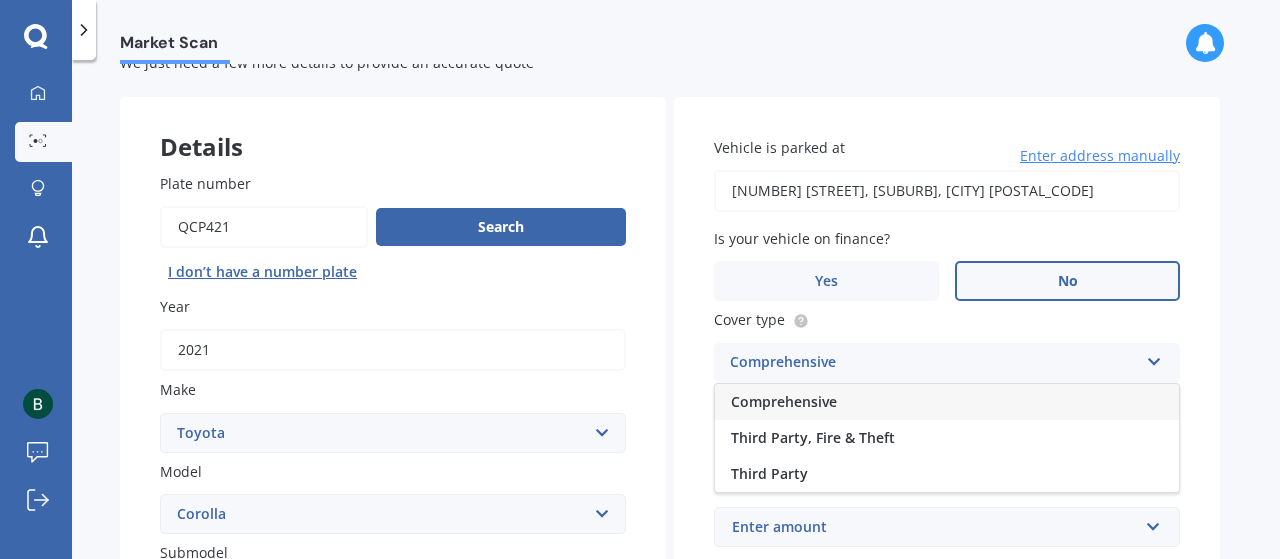 click on "Comprehensive" at bounding box center [947, 402] 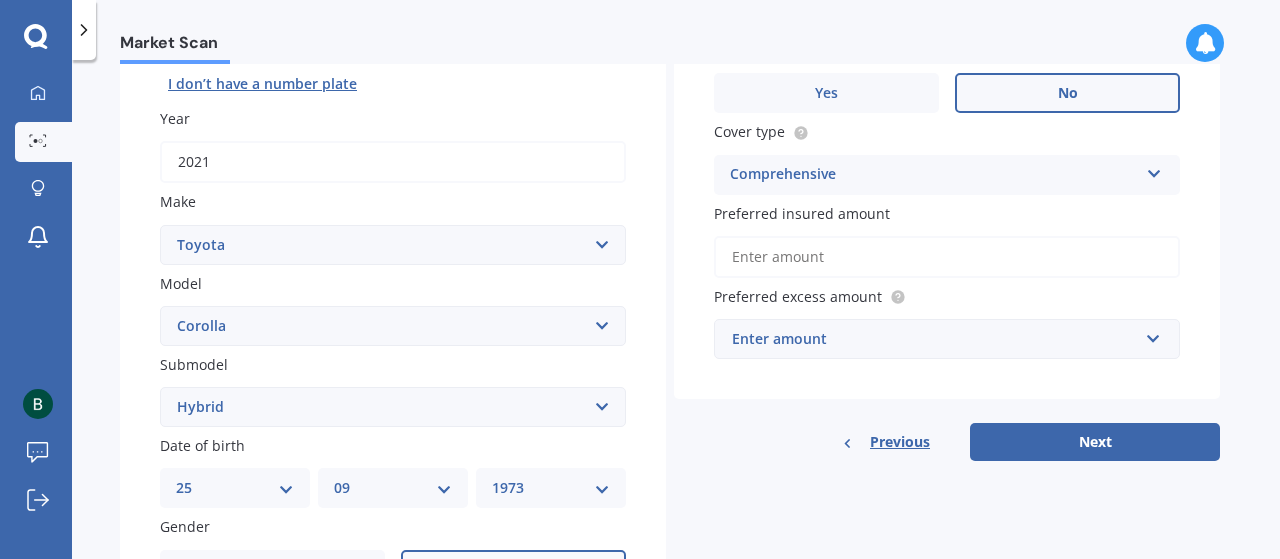scroll, scrollTop: 252, scrollLeft: 0, axis: vertical 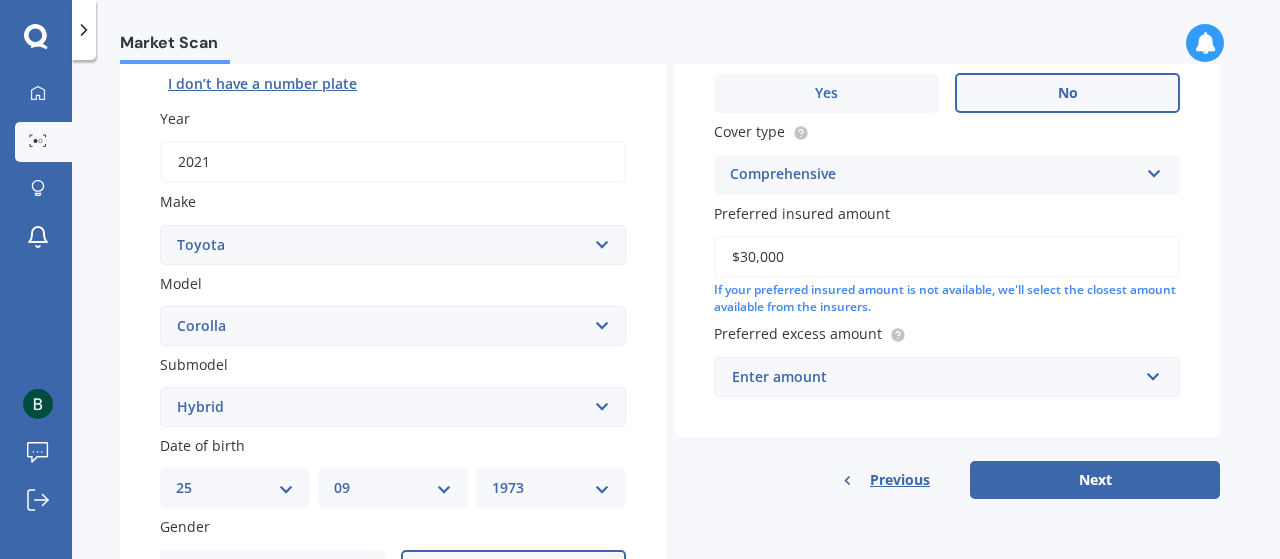 type on "$30,000" 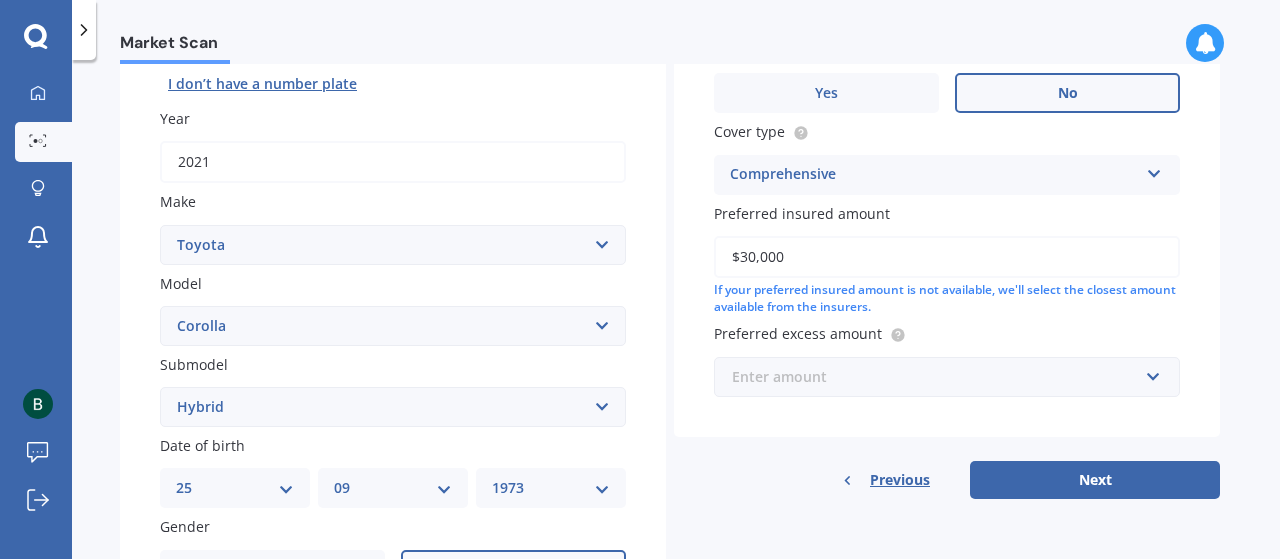 click at bounding box center [940, 377] 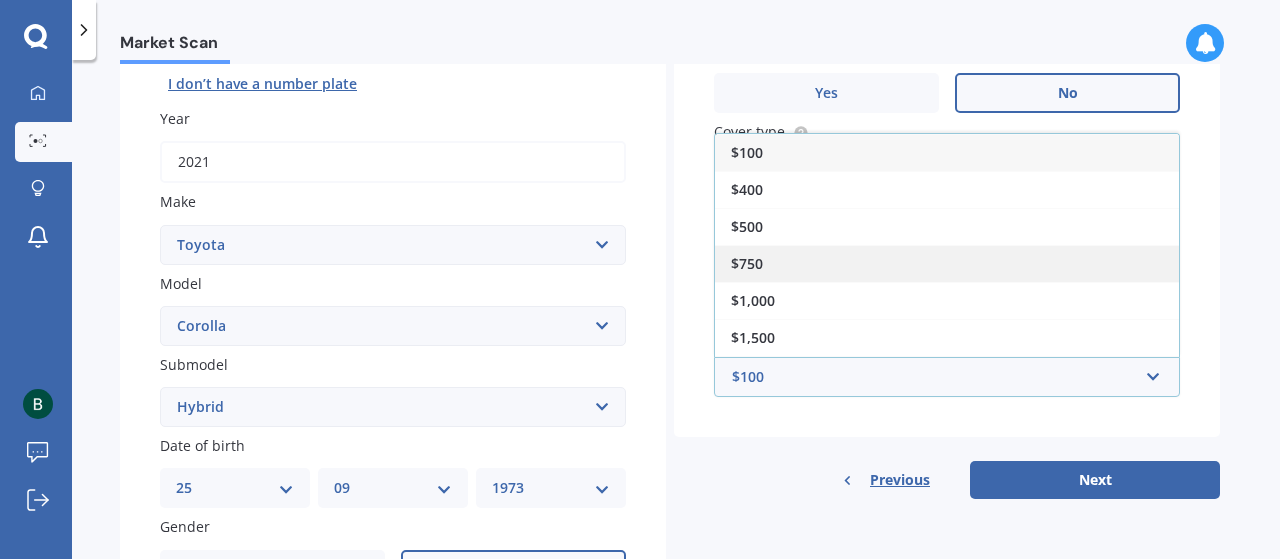 click on "$750" at bounding box center [947, 263] 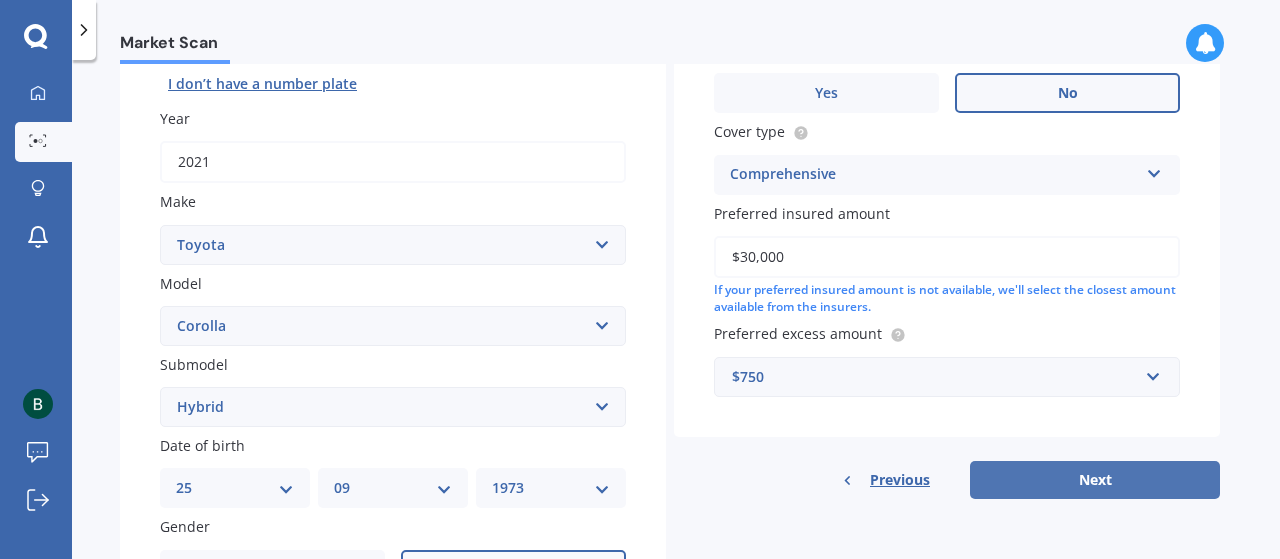click on "Next" at bounding box center [1095, 480] 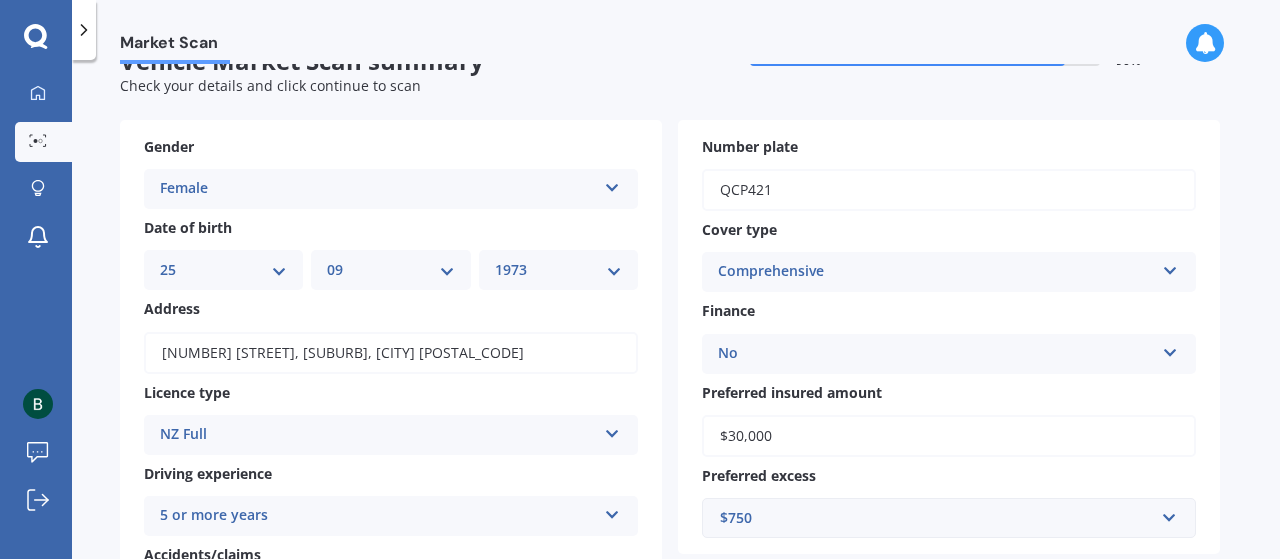 scroll, scrollTop: 0, scrollLeft: 0, axis: both 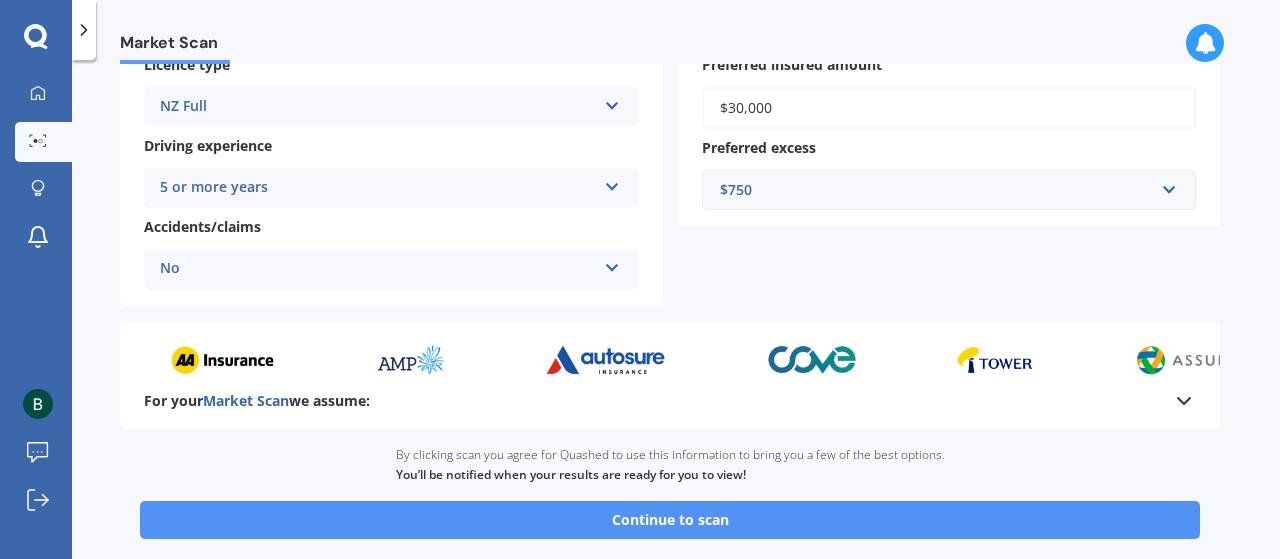click on "Continue to scan" at bounding box center [670, 520] 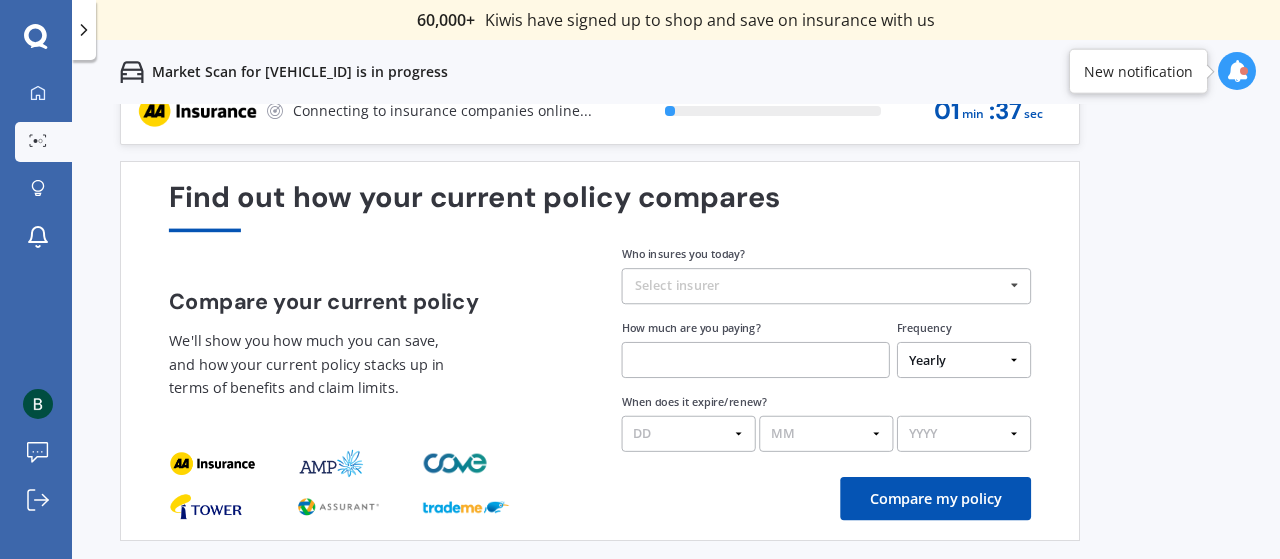 scroll, scrollTop: 0, scrollLeft: 0, axis: both 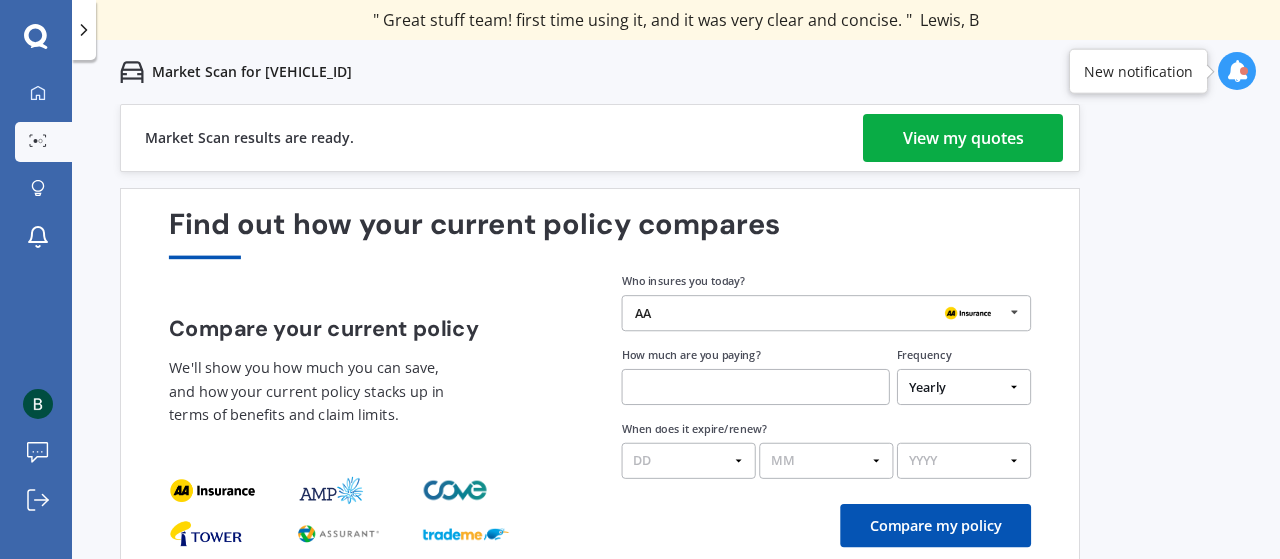 click on "View my quotes" at bounding box center [963, 138] 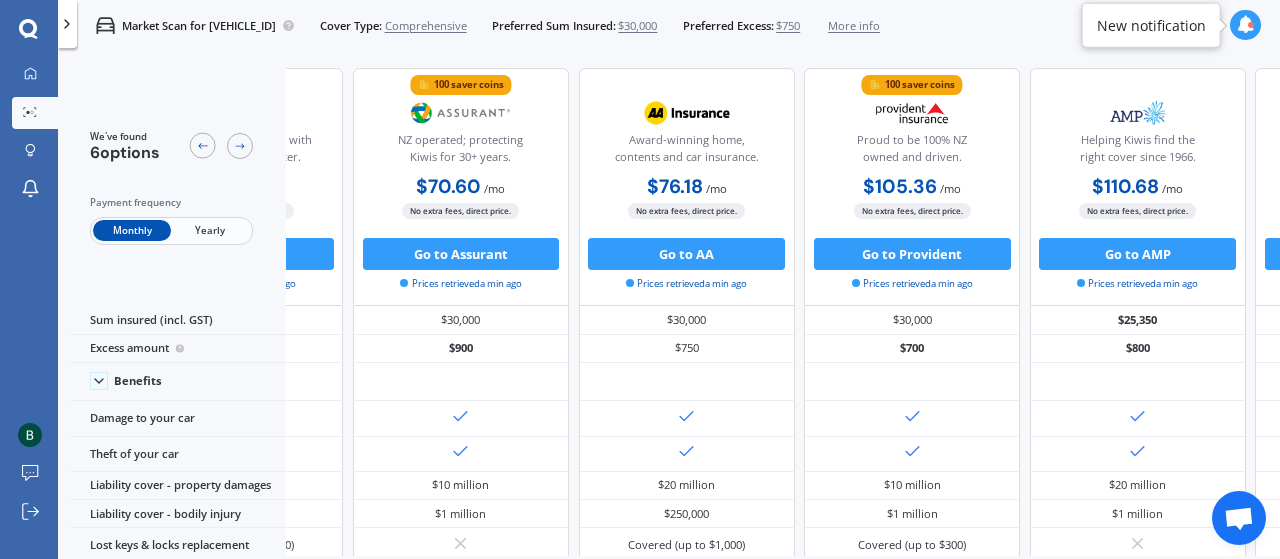 scroll, scrollTop: 0, scrollLeft: 0, axis: both 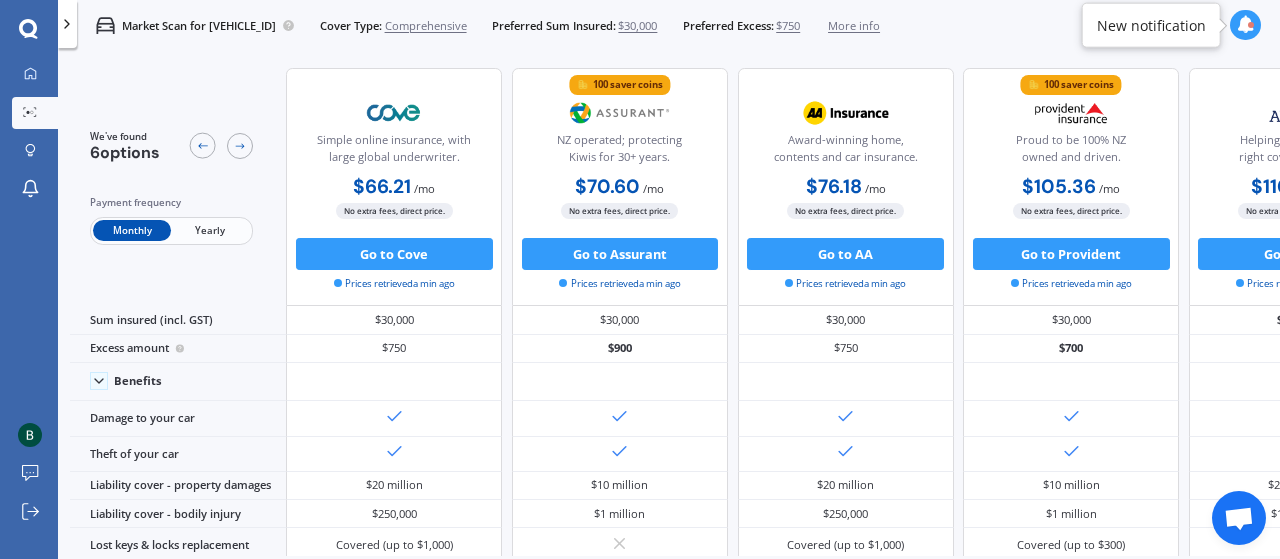 click on "$750" at bounding box center (788, 26) 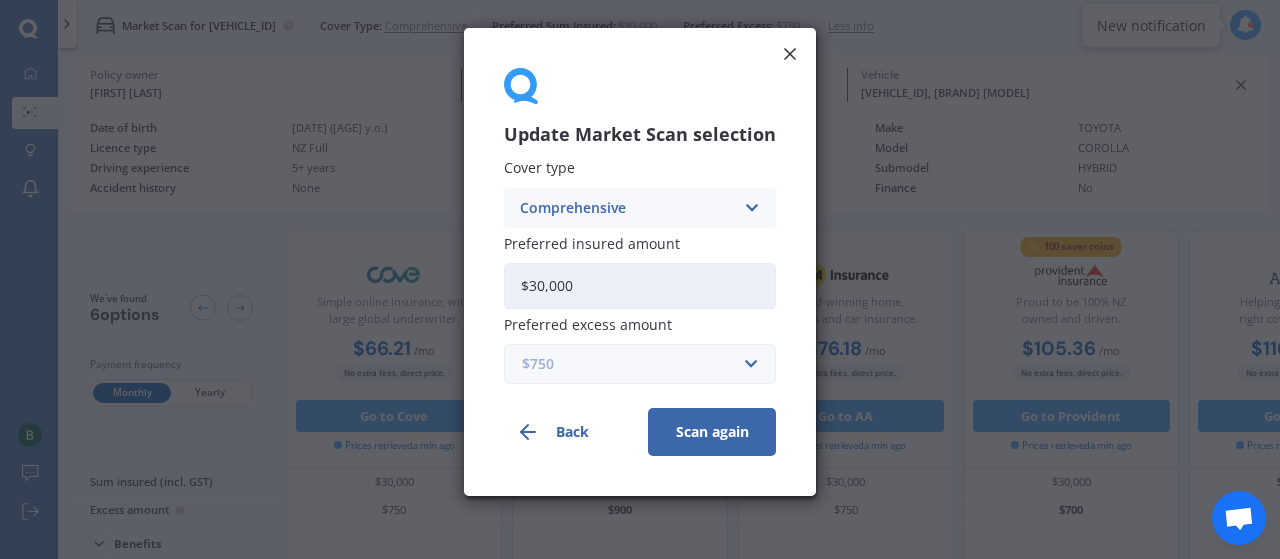 click at bounding box center [633, 364] 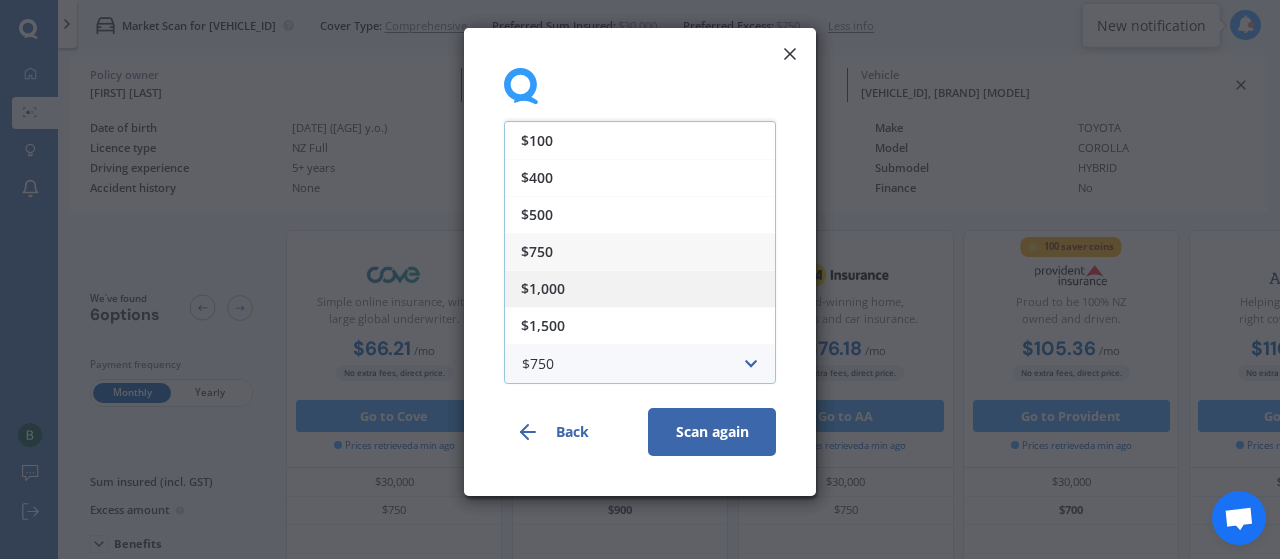 click on "$1,000" at bounding box center [640, 288] 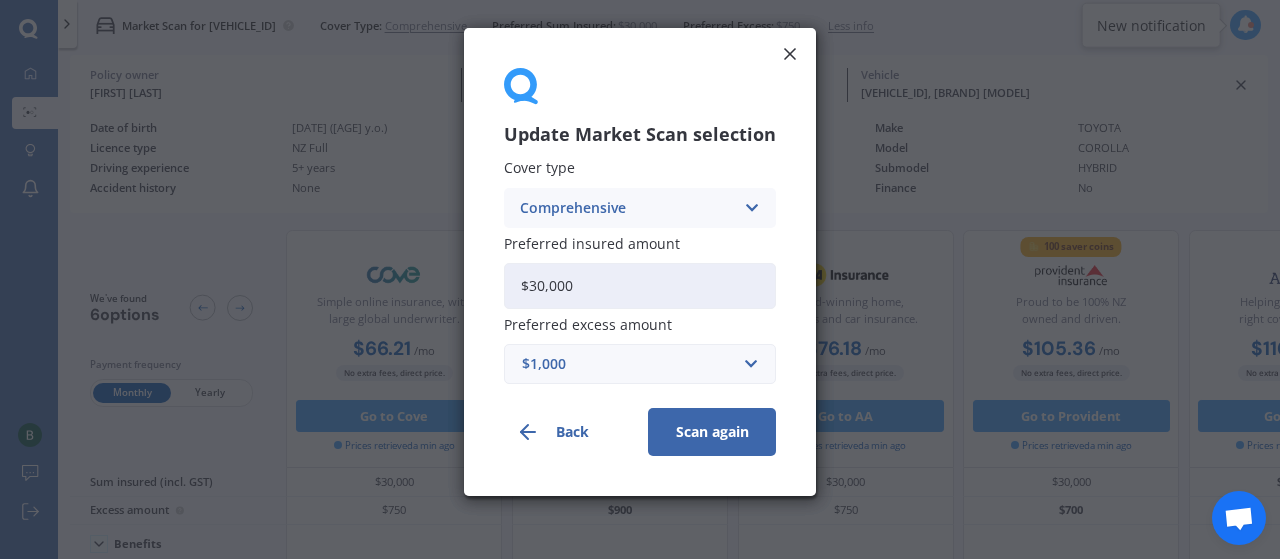 click on "Scan again" at bounding box center (712, 432) 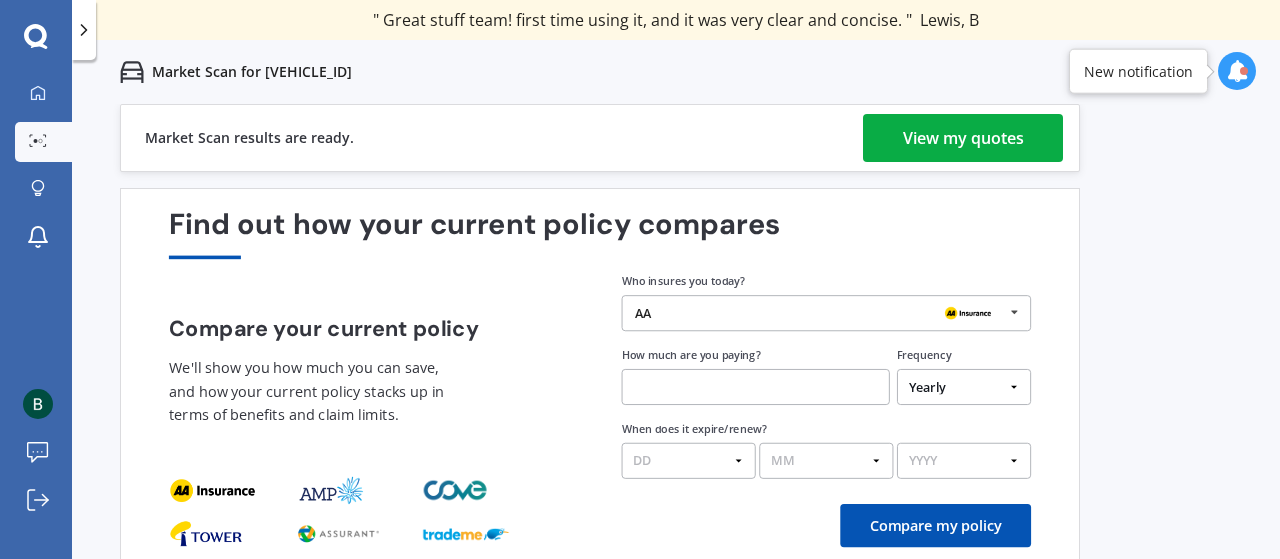 scroll, scrollTop: 26, scrollLeft: 0, axis: vertical 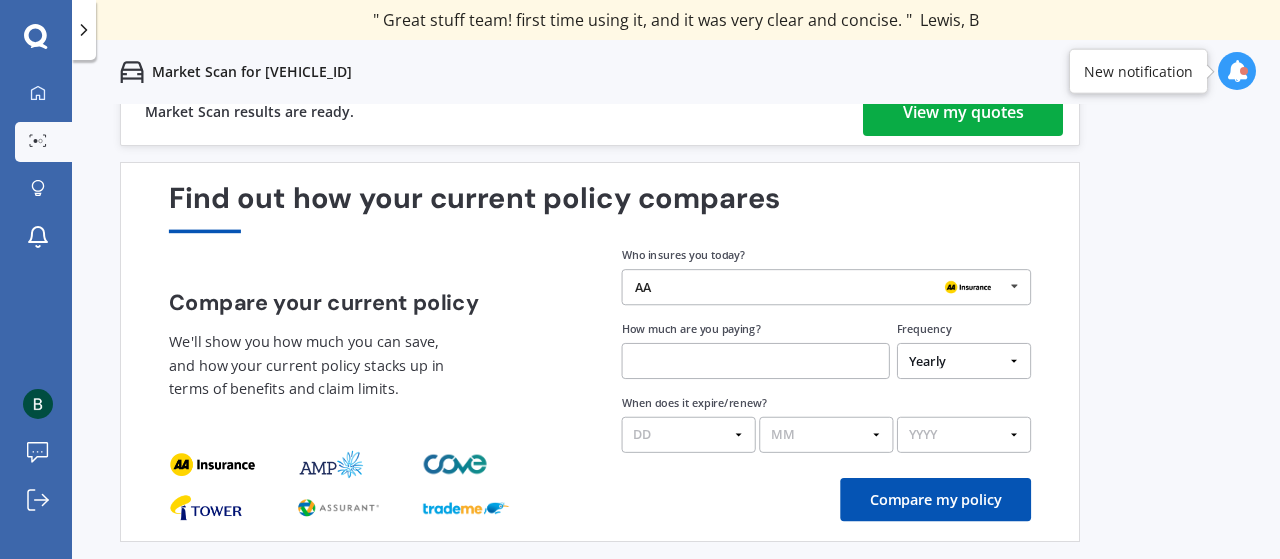 click on "View my quotes" at bounding box center (963, 112) 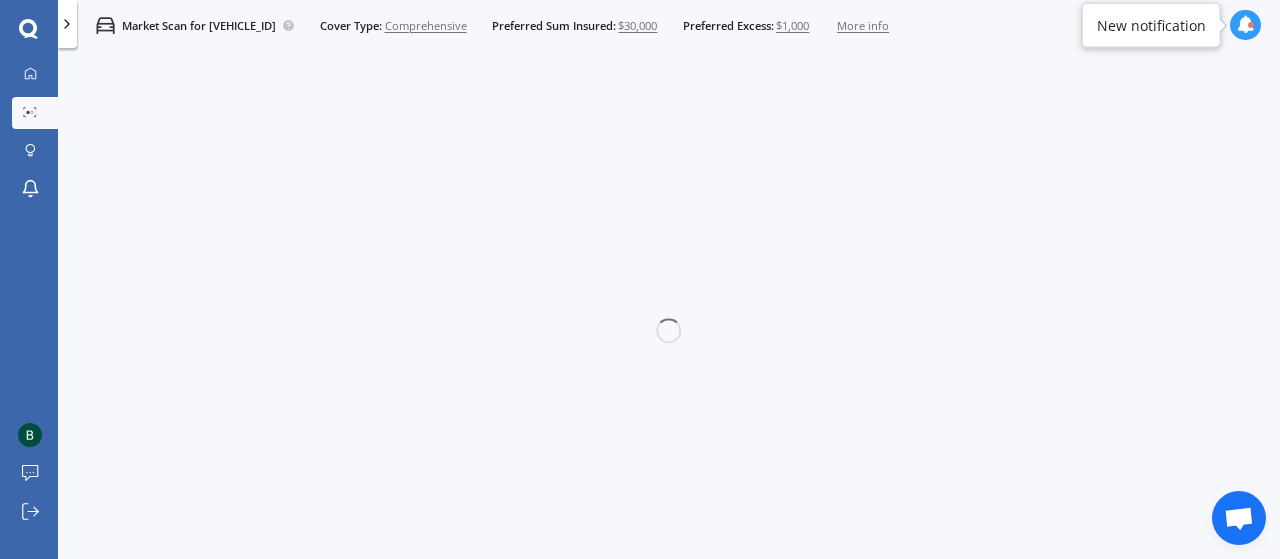 scroll, scrollTop: 0, scrollLeft: 0, axis: both 